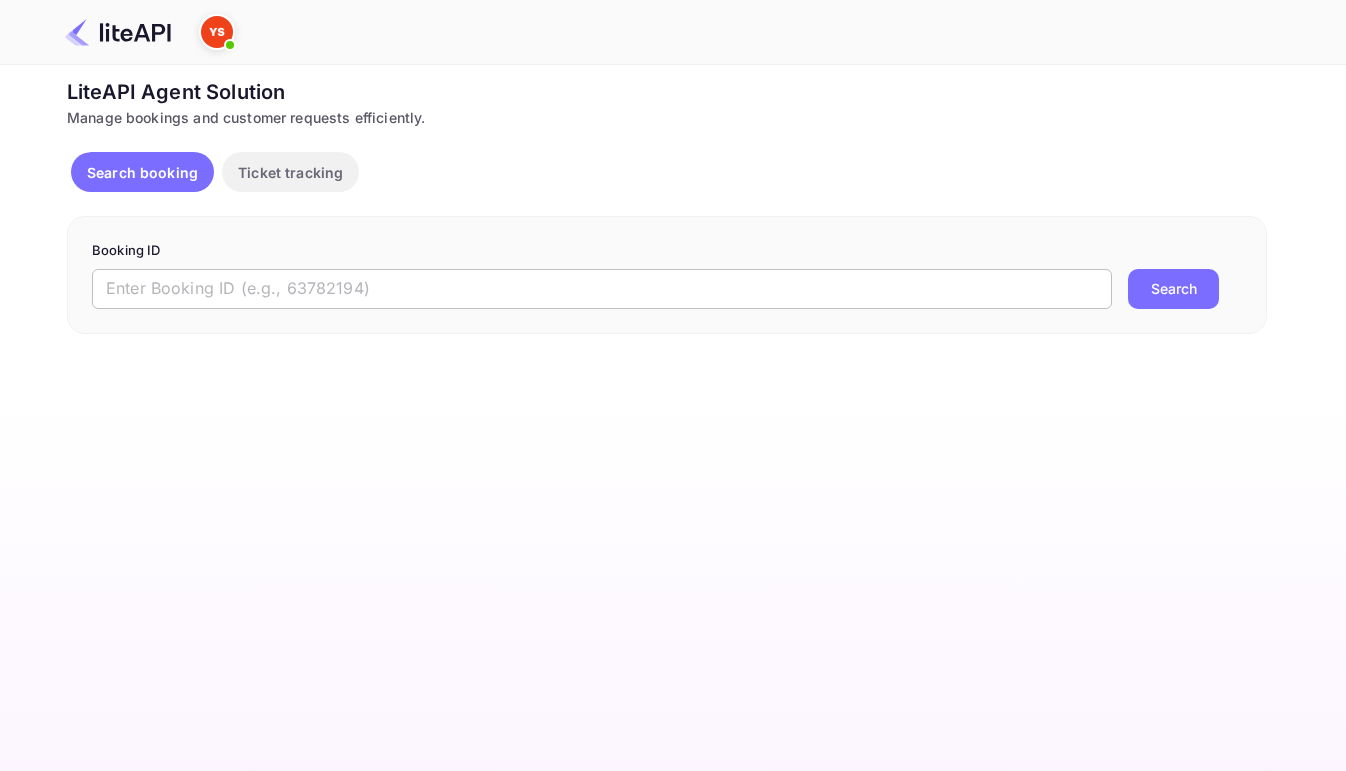 scroll, scrollTop: 0, scrollLeft: 0, axis: both 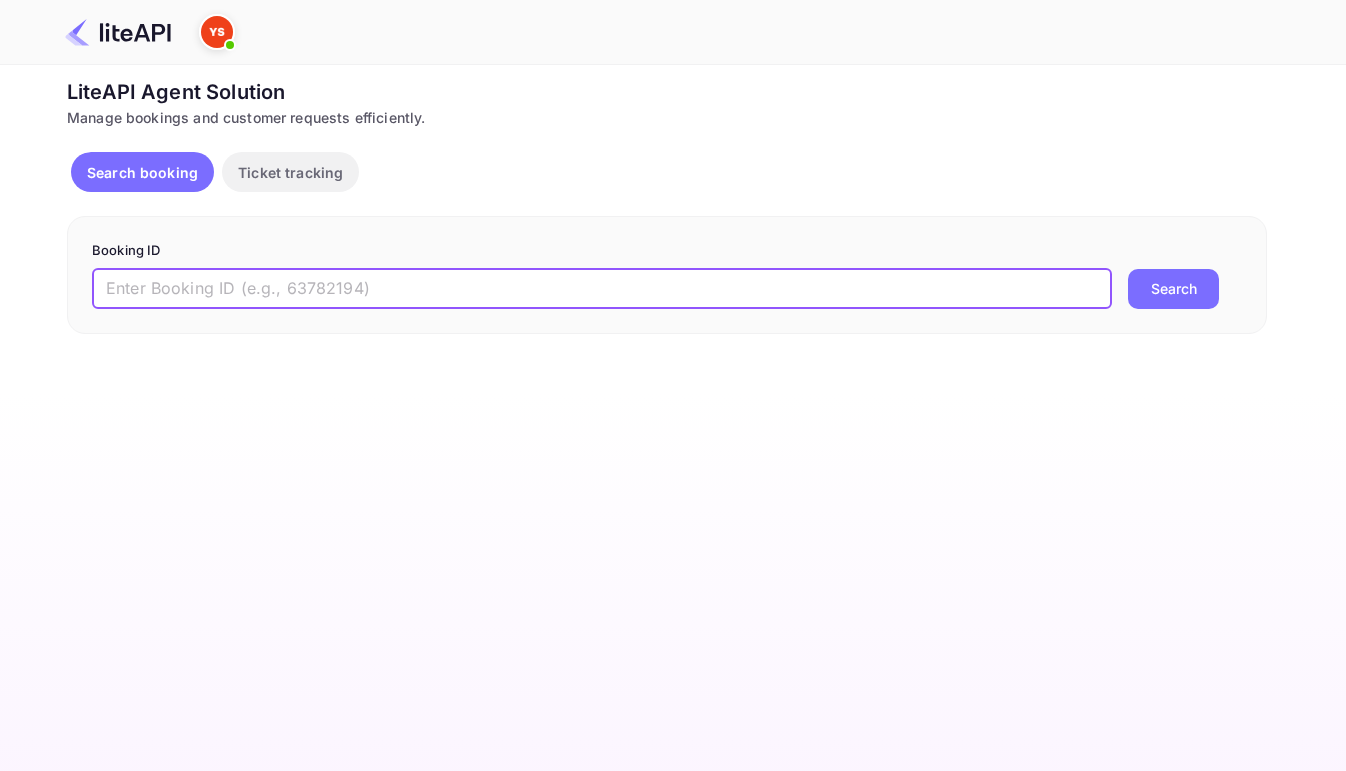 click at bounding box center (602, 289) 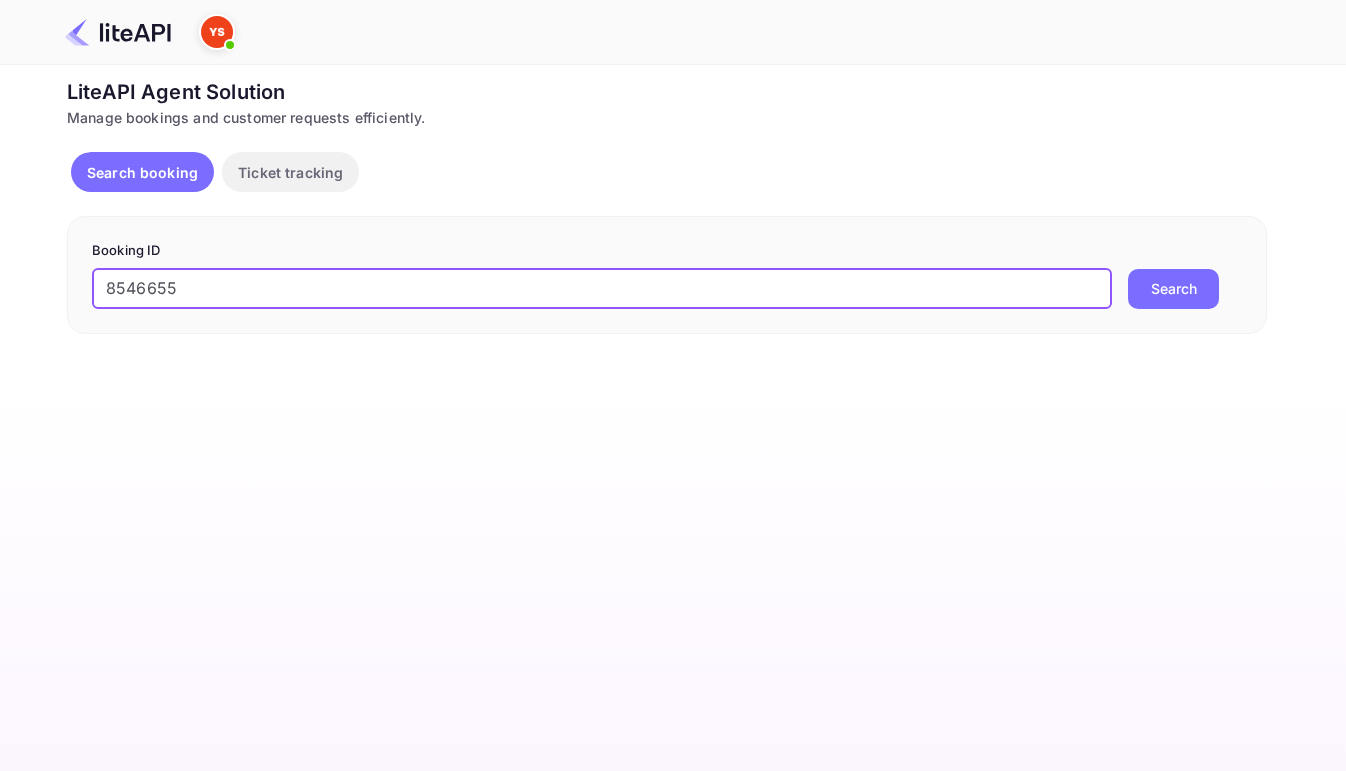 type on "8546655" 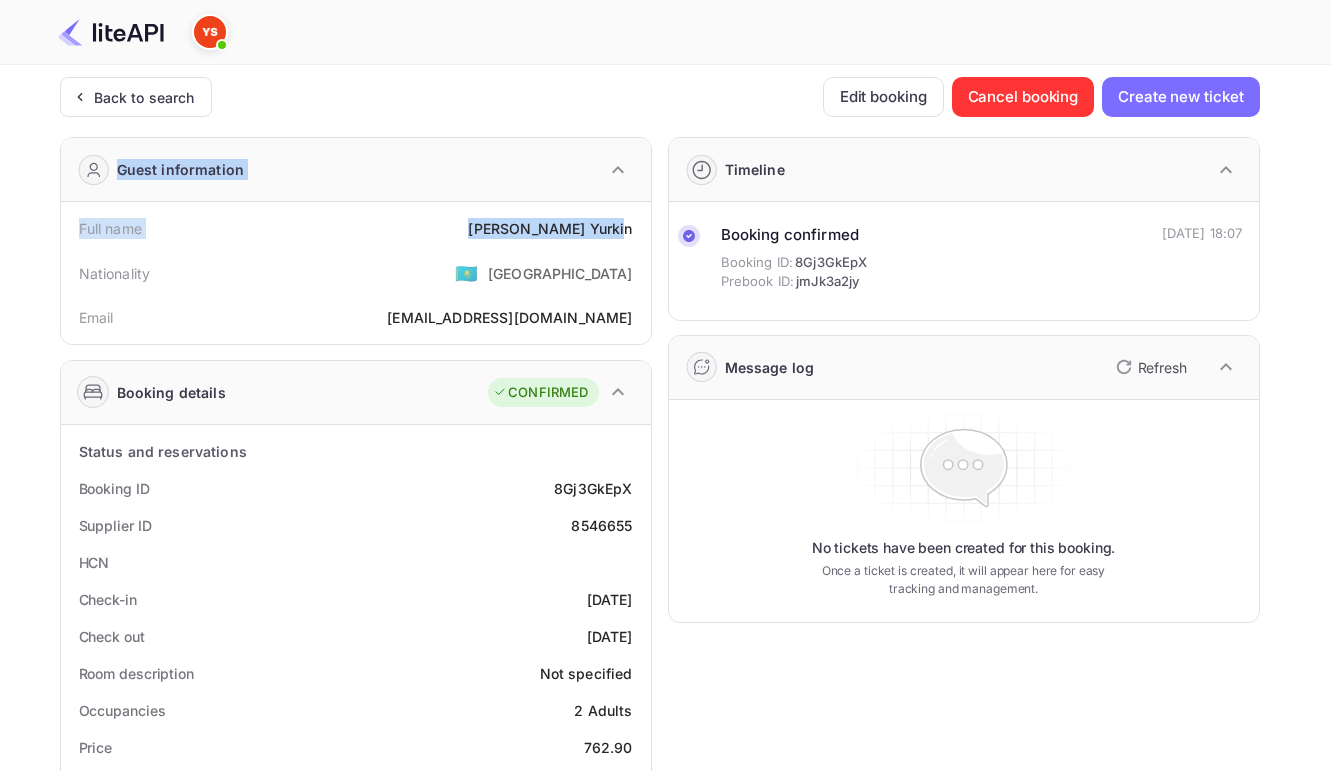 drag, startPoint x: 557, startPoint y: 232, endPoint x: 621, endPoint y: 232, distance: 64 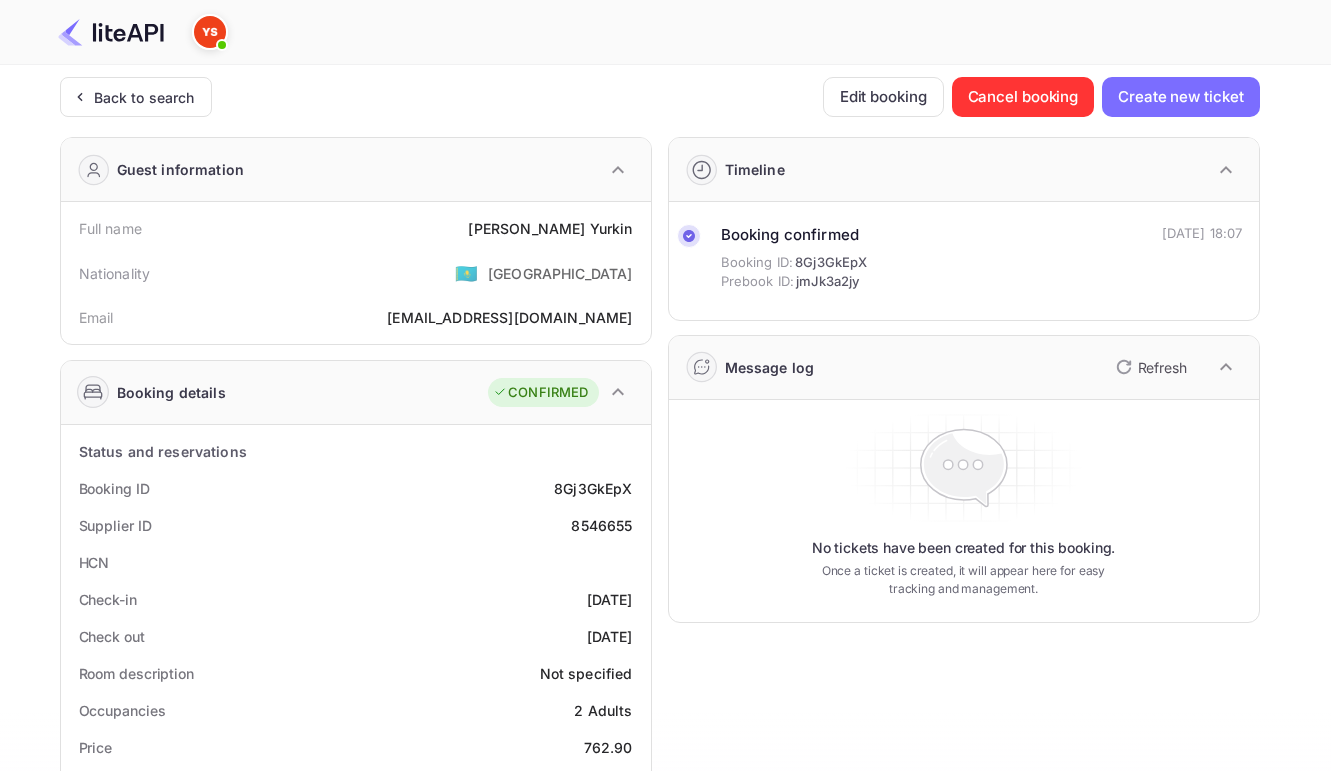 click on "Full name [PERSON_NAME]" at bounding box center [356, 228] 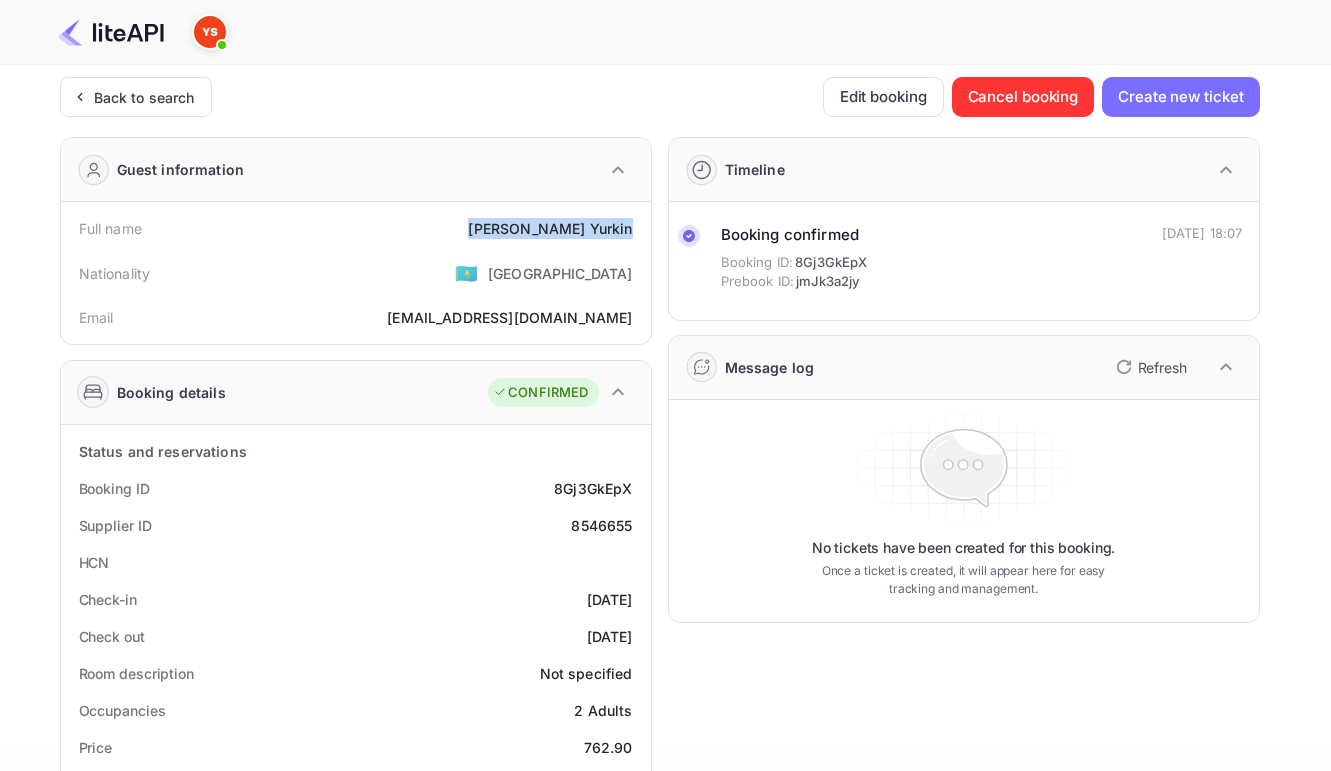 drag, startPoint x: 550, startPoint y: 230, endPoint x: 627, endPoint y: 233, distance: 77.05842 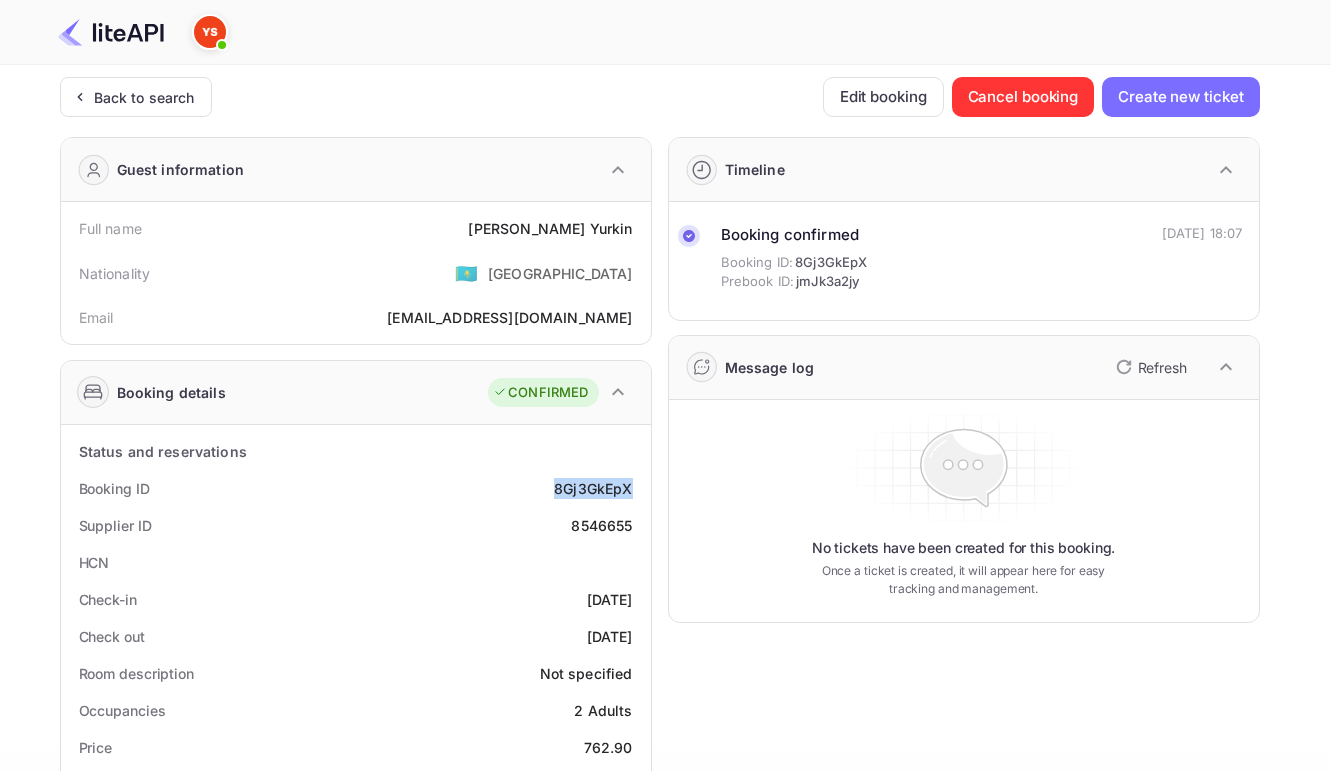 drag, startPoint x: 551, startPoint y: 497, endPoint x: 631, endPoint y: 500, distance: 80.05623 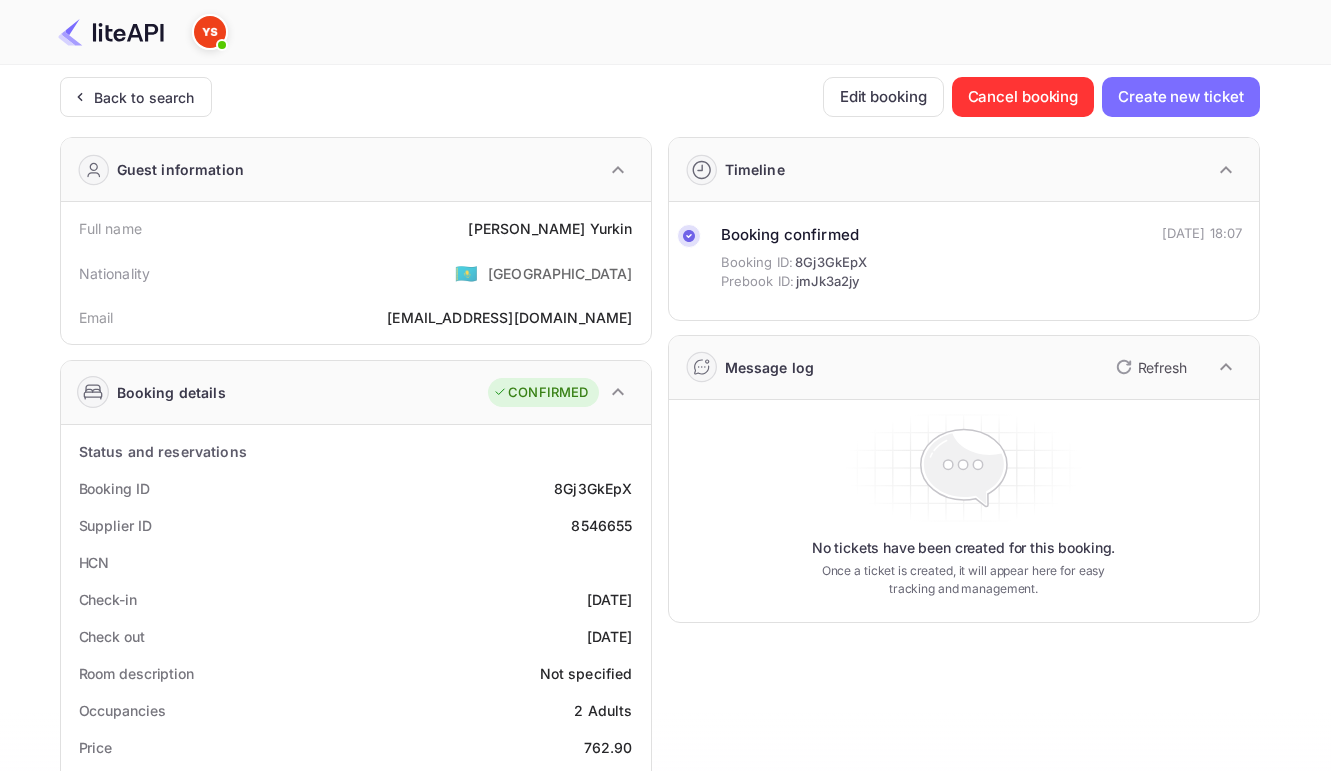 drag, startPoint x: 569, startPoint y: 534, endPoint x: 633, endPoint y: 539, distance: 64.195015 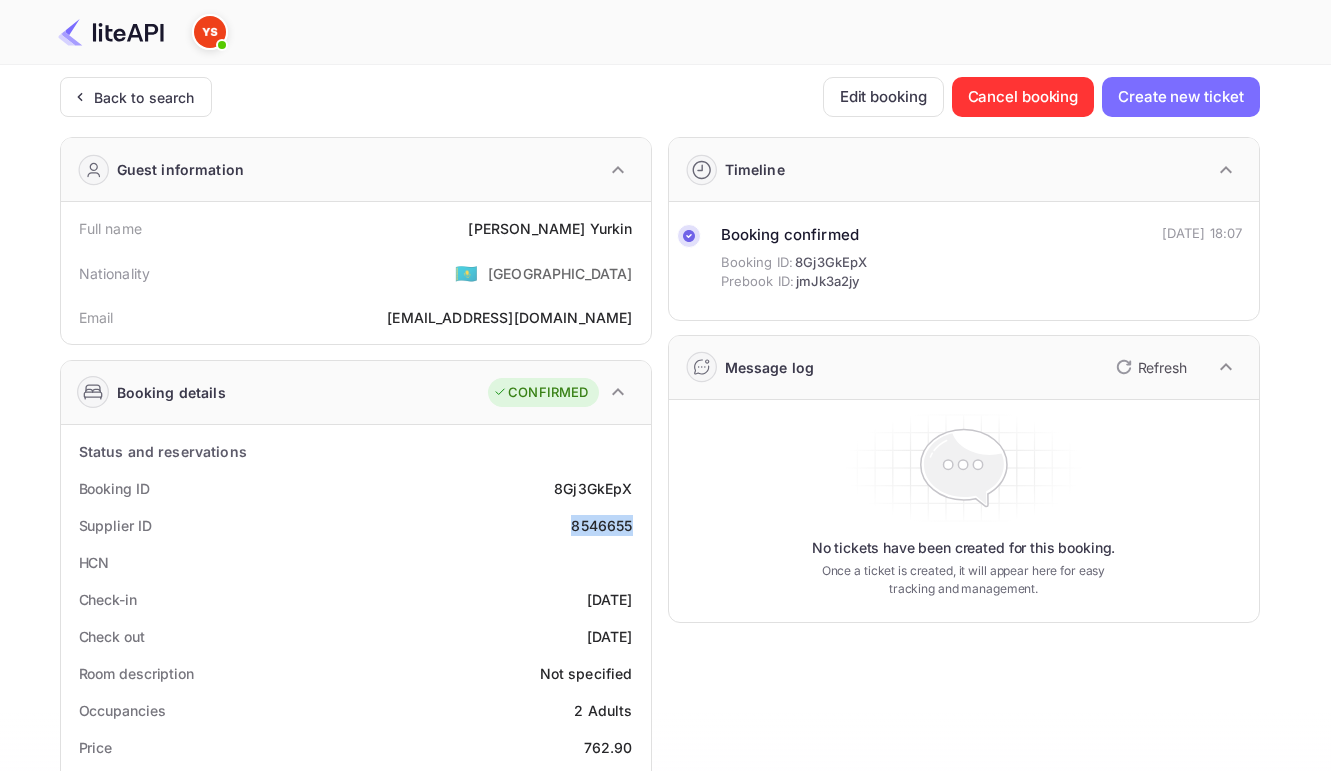 drag, startPoint x: 627, startPoint y: 539, endPoint x: 566, endPoint y: 541, distance: 61.03278 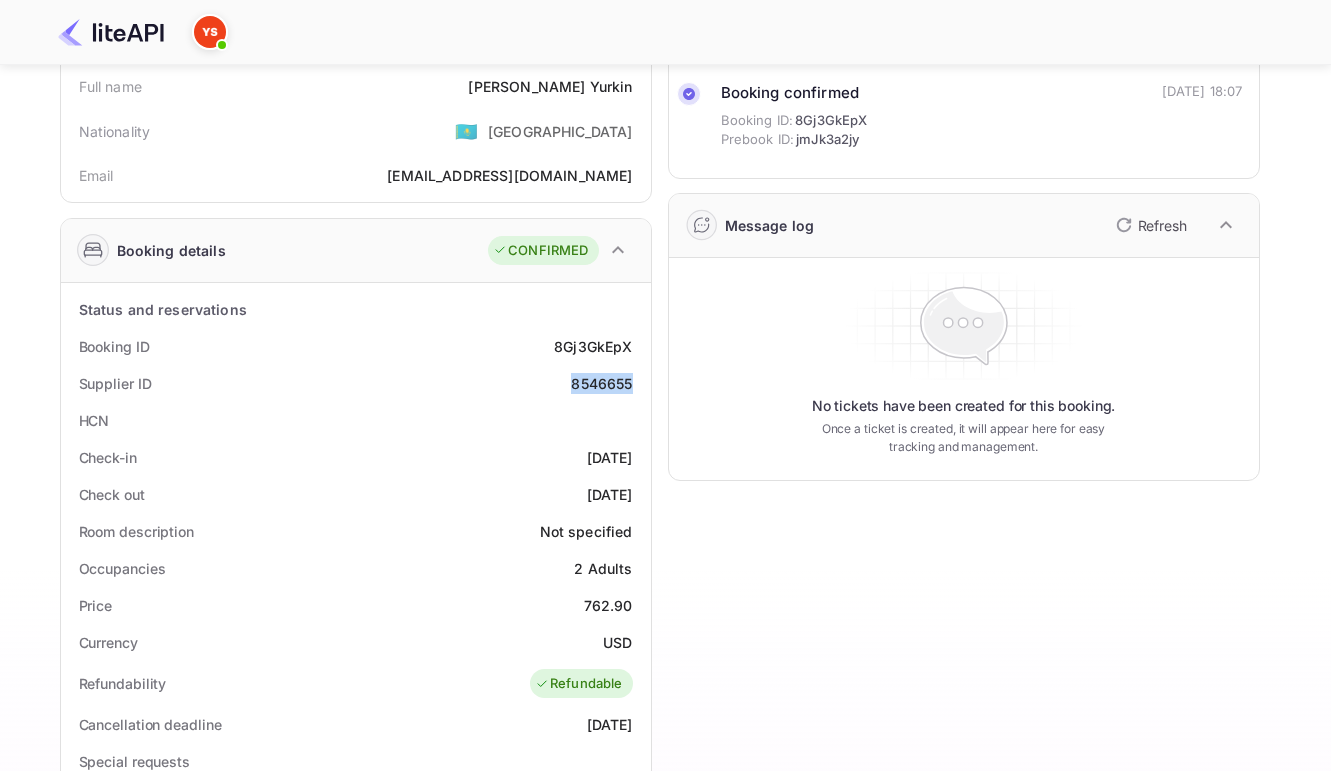 drag, startPoint x: 540, startPoint y: 466, endPoint x: 629, endPoint y: 470, distance: 89.08984 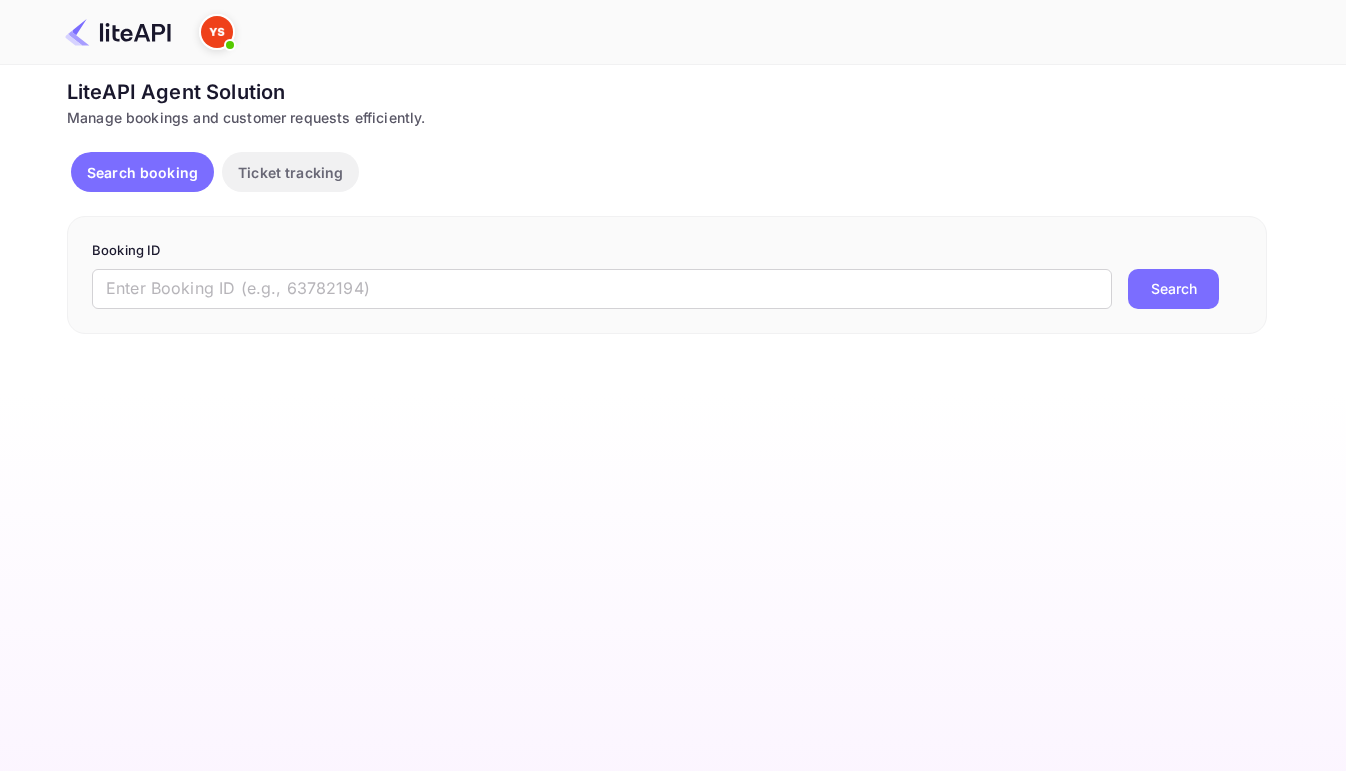 scroll, scrollTop: 0, scrollLeft: 0, axis: both 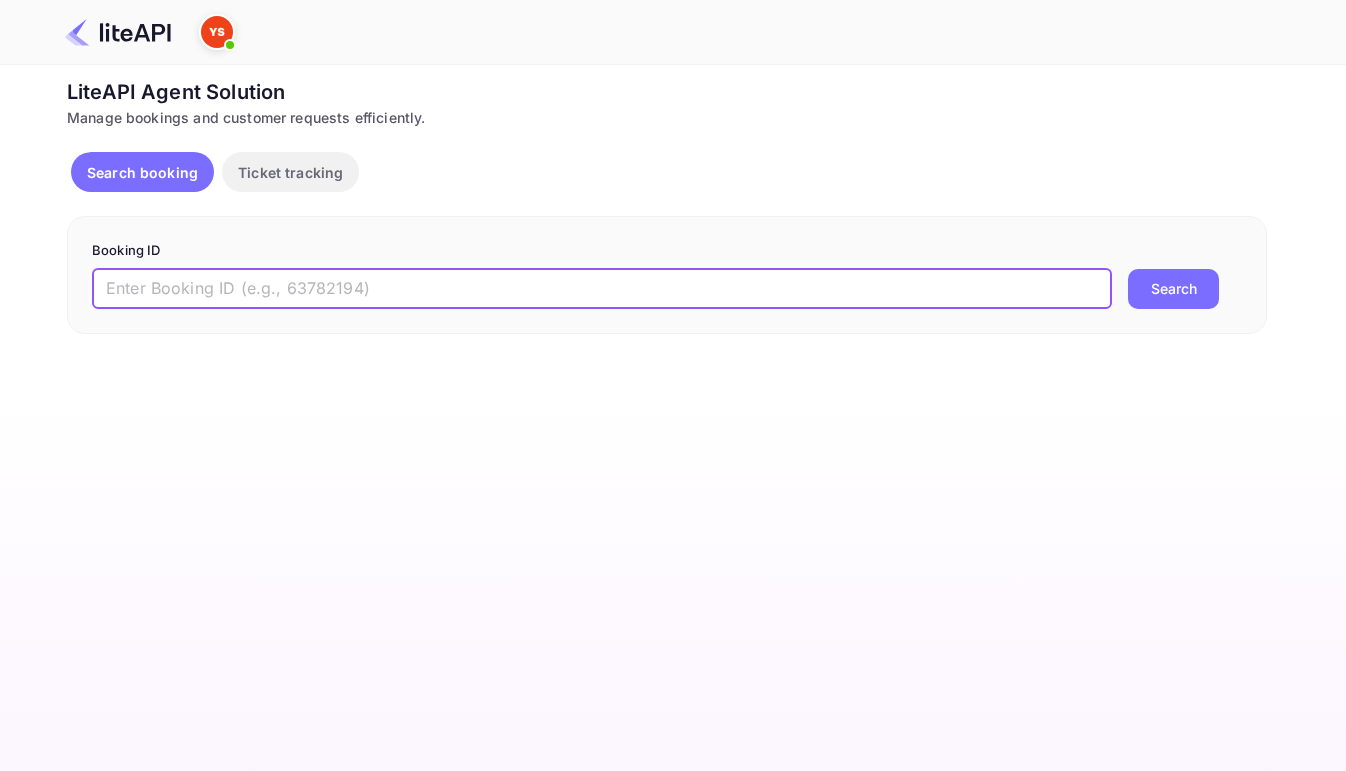 click at bounding box center (602, 289) 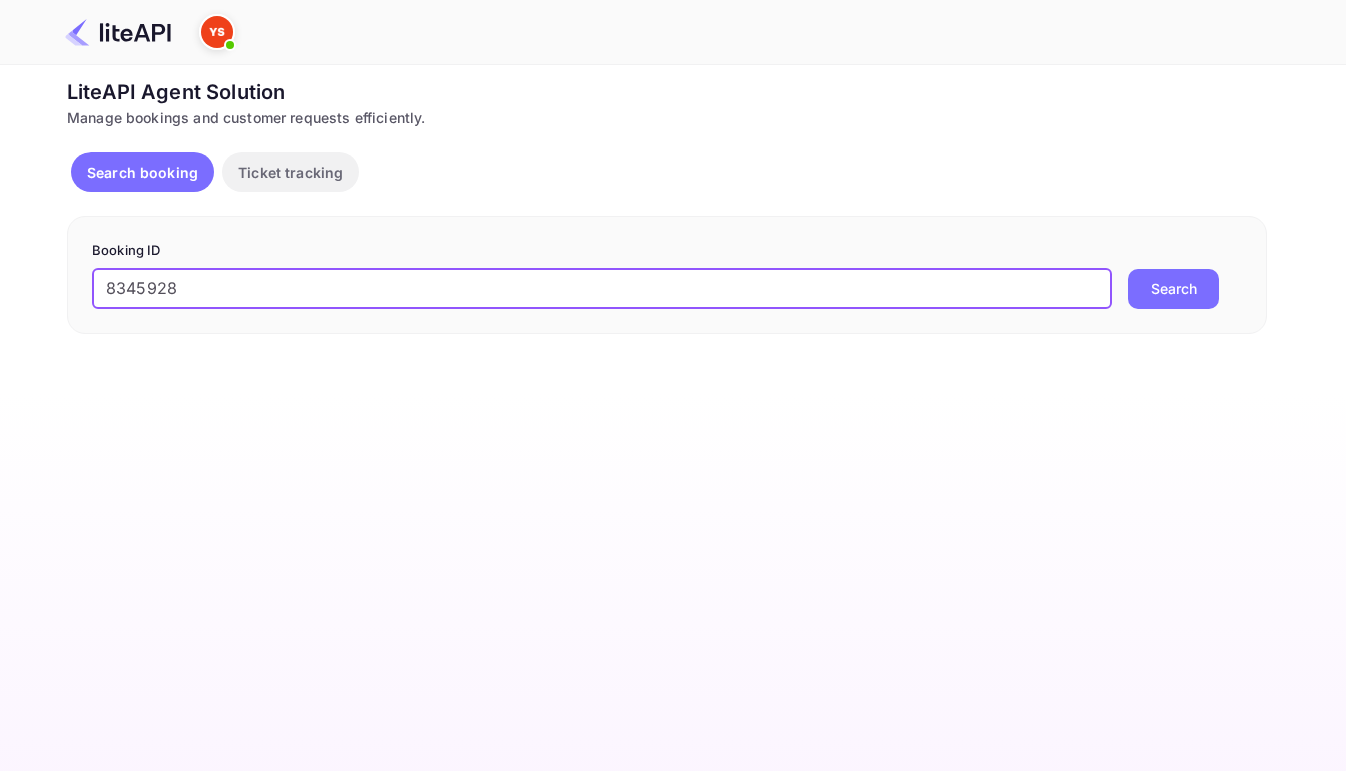 type on "8345928" 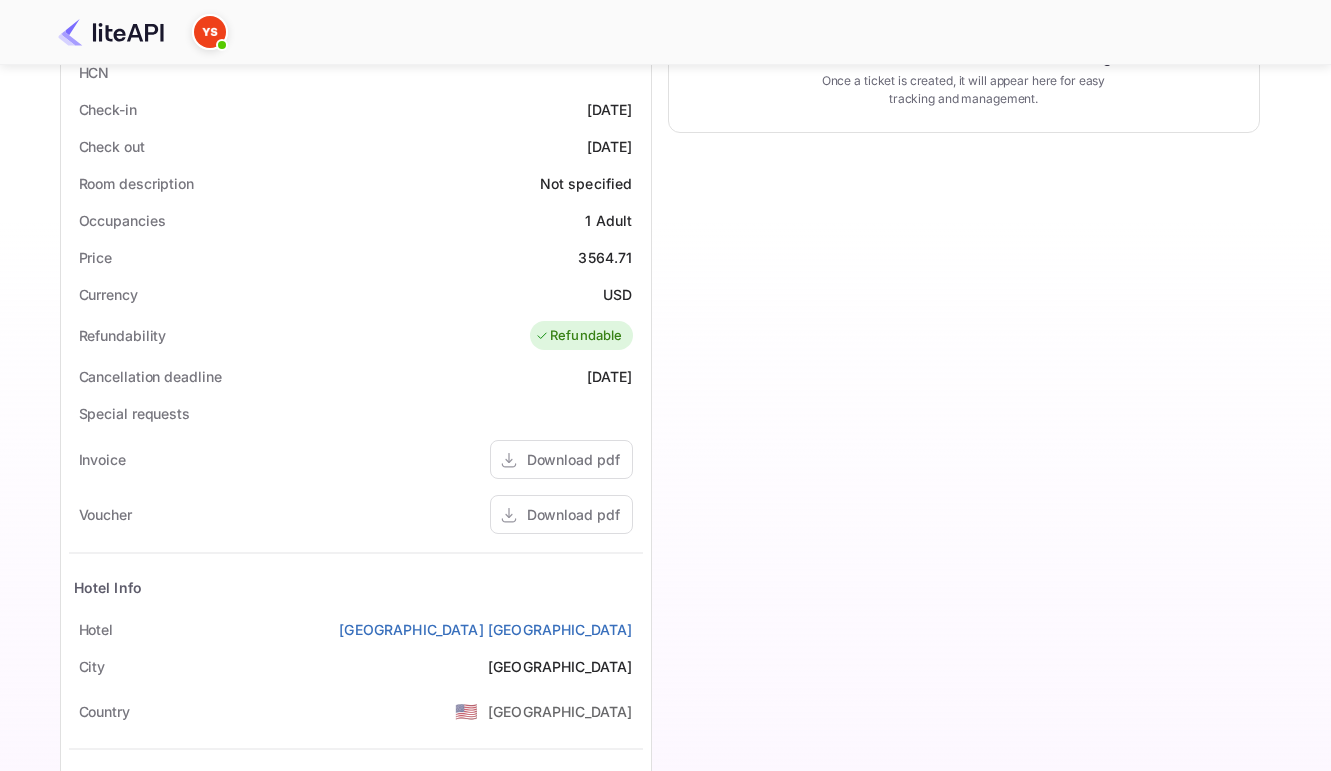 scroll, scrollTop: 531, scrollLeft: 0, axis: vertical 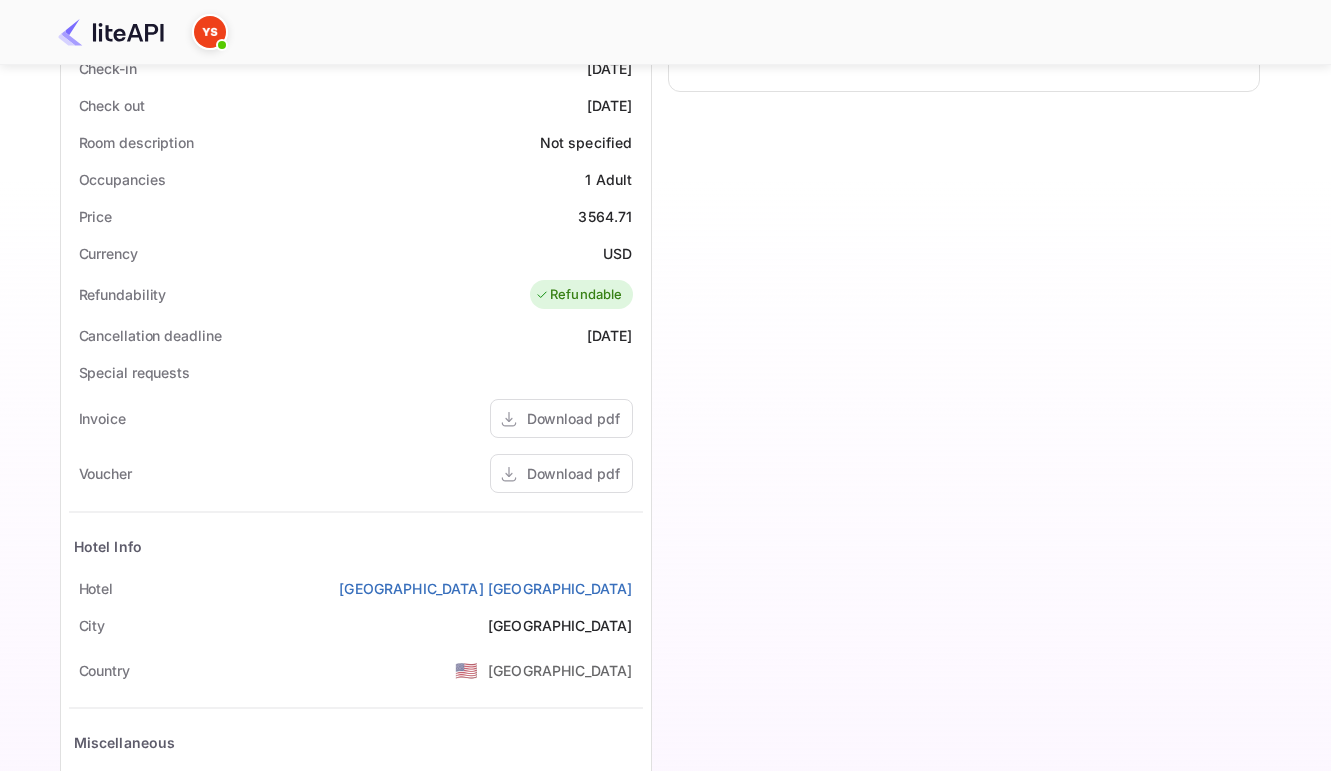 drag, startPoint x: 438, startPoint y: 245, endPoint x: 412, endPoint y: 212, distance: 42.0119 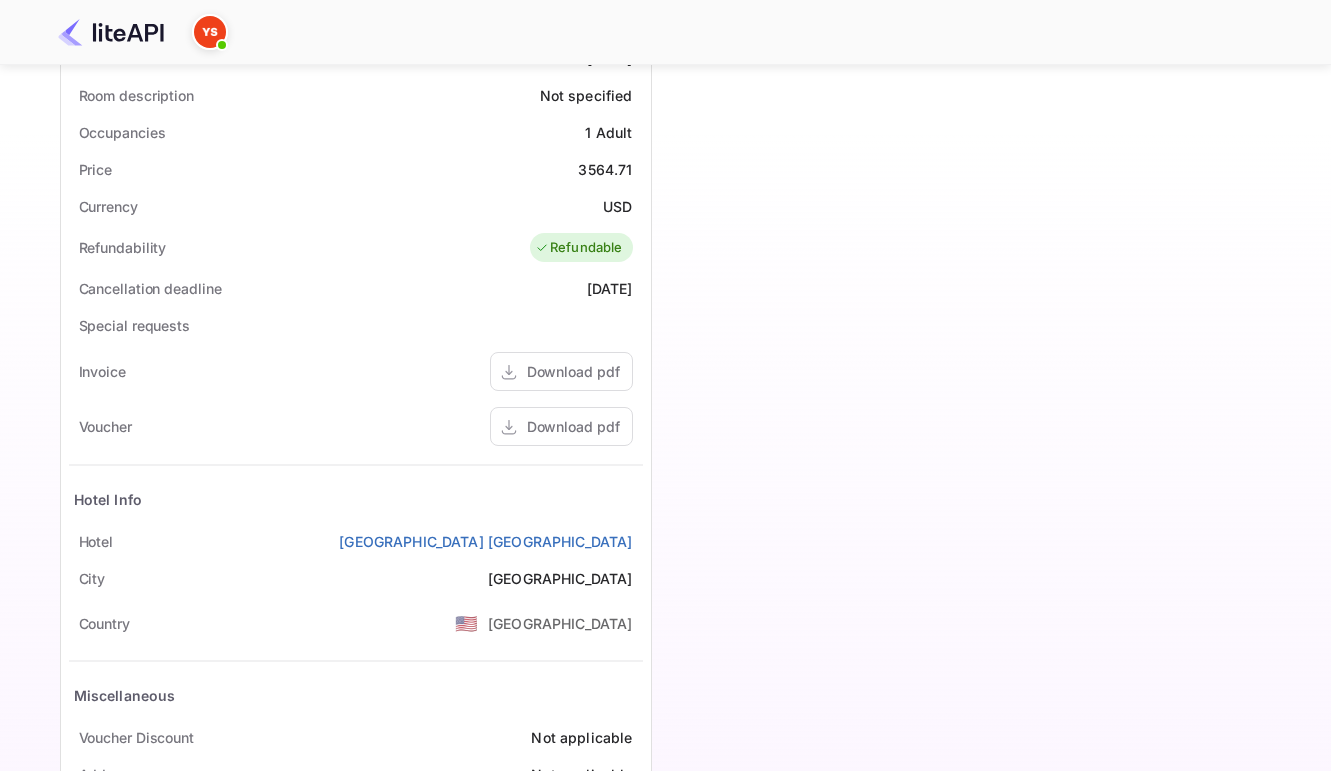 scroll, scrollTop: 686, scrollLeft: 0, axis: vertical 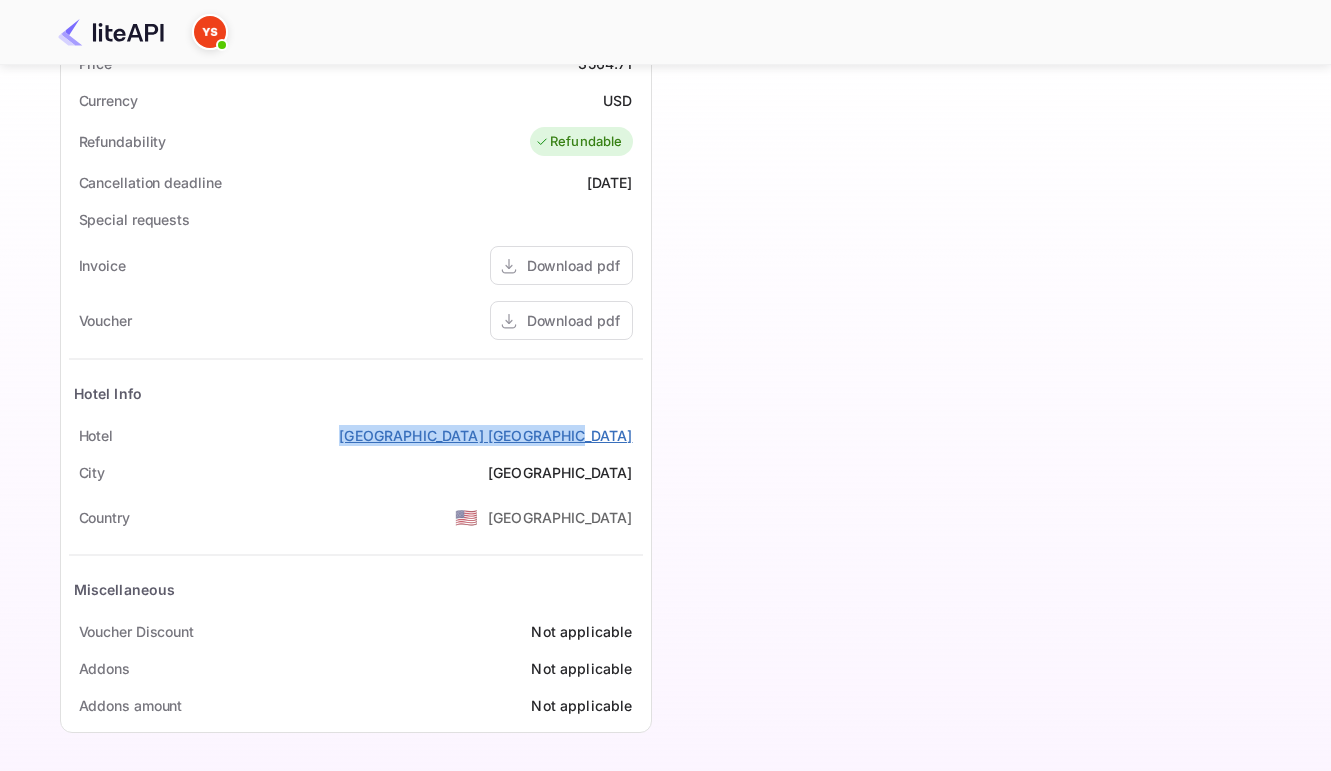 drag, startPoint x: 375, startPoint y: 439, endPoint x: 625, endPoint y: 440, distance: 250.002 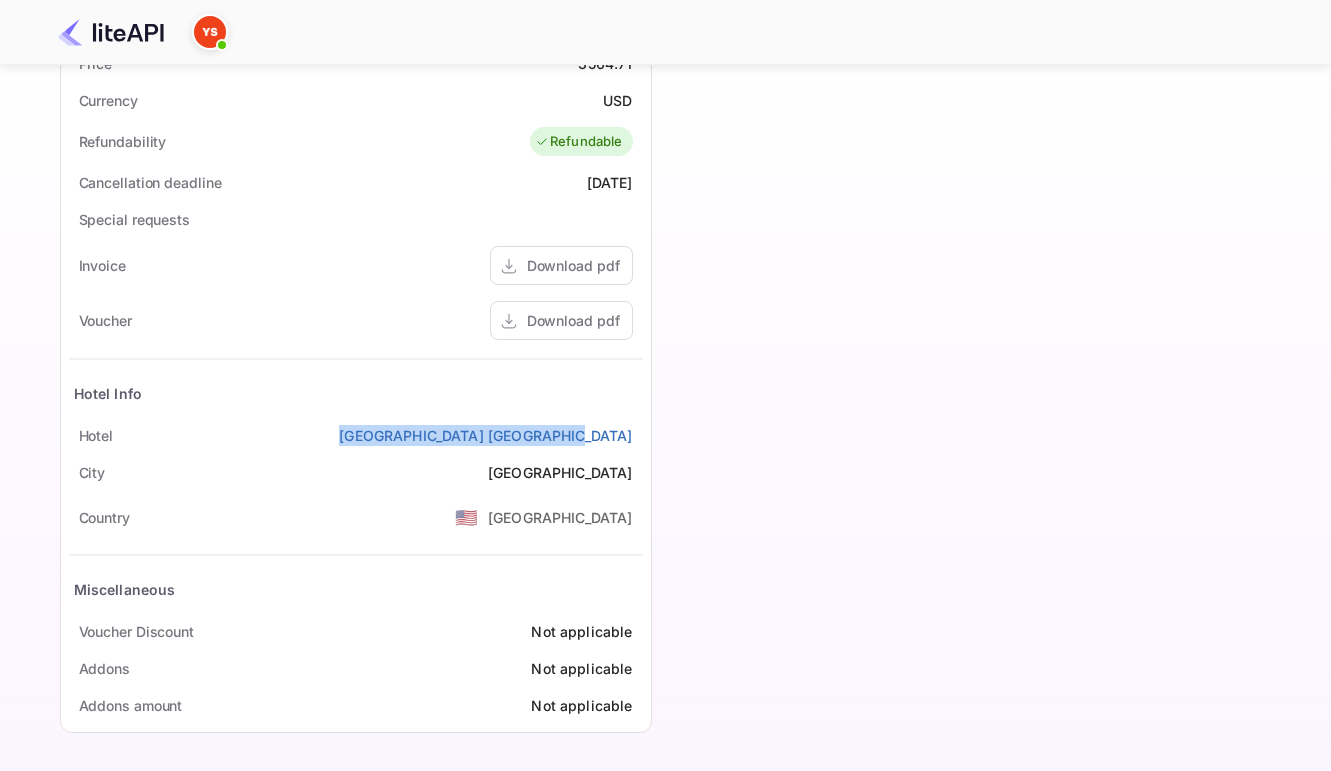 copy on "Essence Hotel Meadowlands NYC" 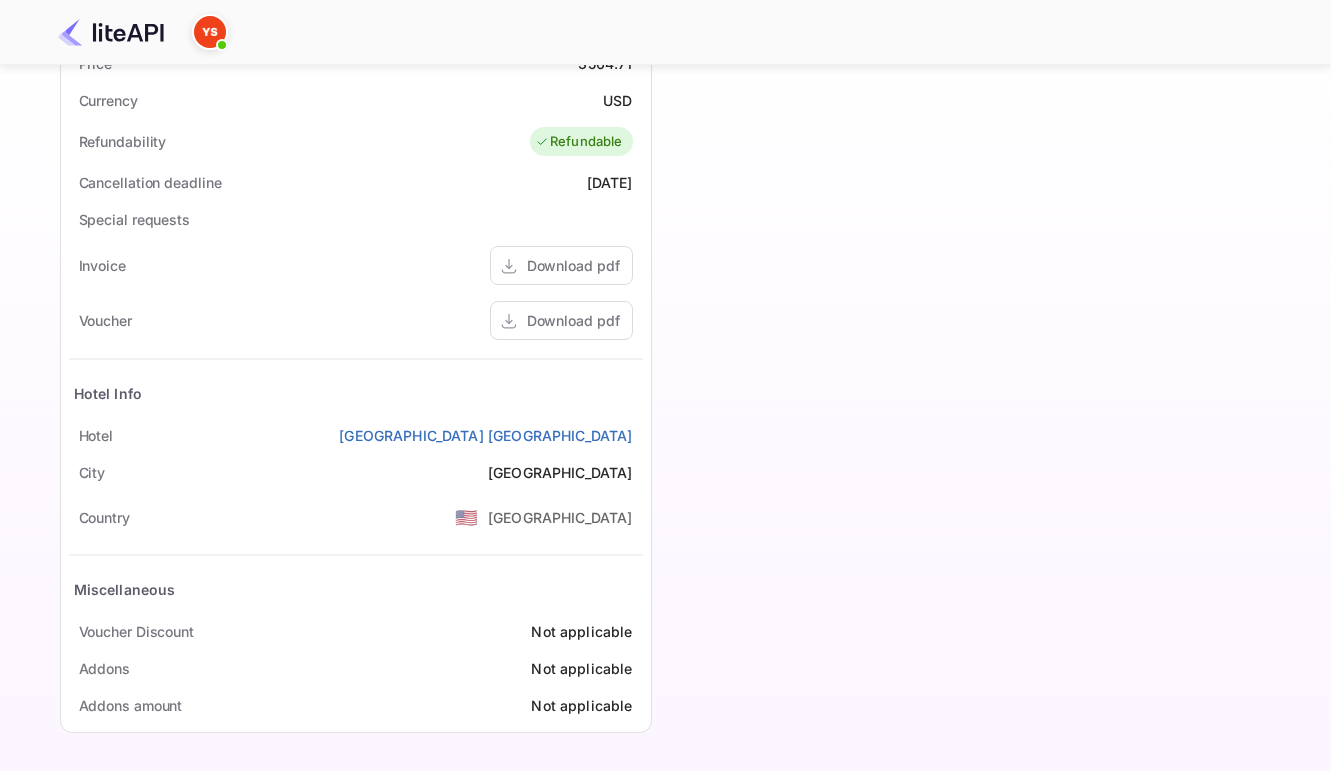 click on "Timeline Booking confirmed Booking ID:   u6K-BiZGG Prebook ID:   D5EtyCD11 15 Jul 2025 21:49 Message log Refresh No tickets have been created for this booking. Once a ticket is created, it will appear here for easy tracking and management." at bounding box center (956, 92) 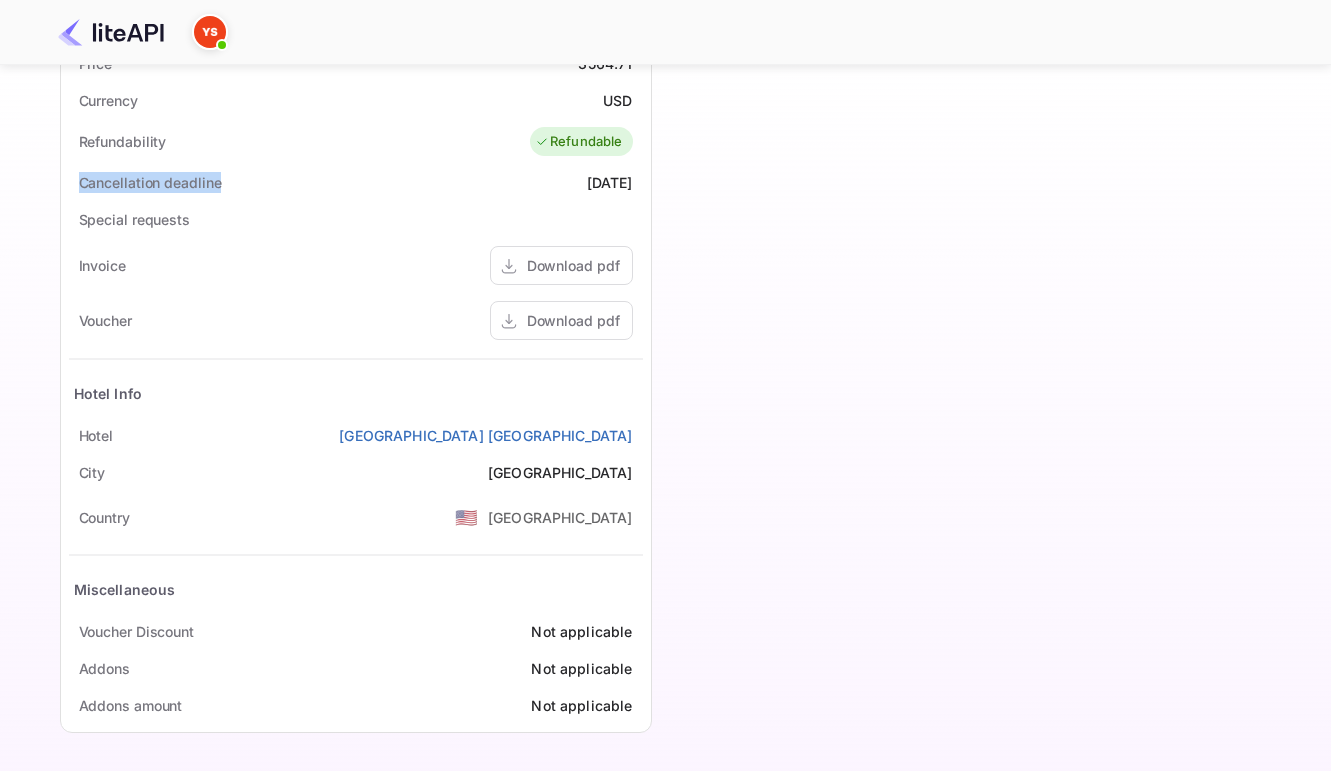 drag, startPoint x: 233, startPoint y: 193, endPoint x: 78, endPoint y: 199, distance: 155.11609 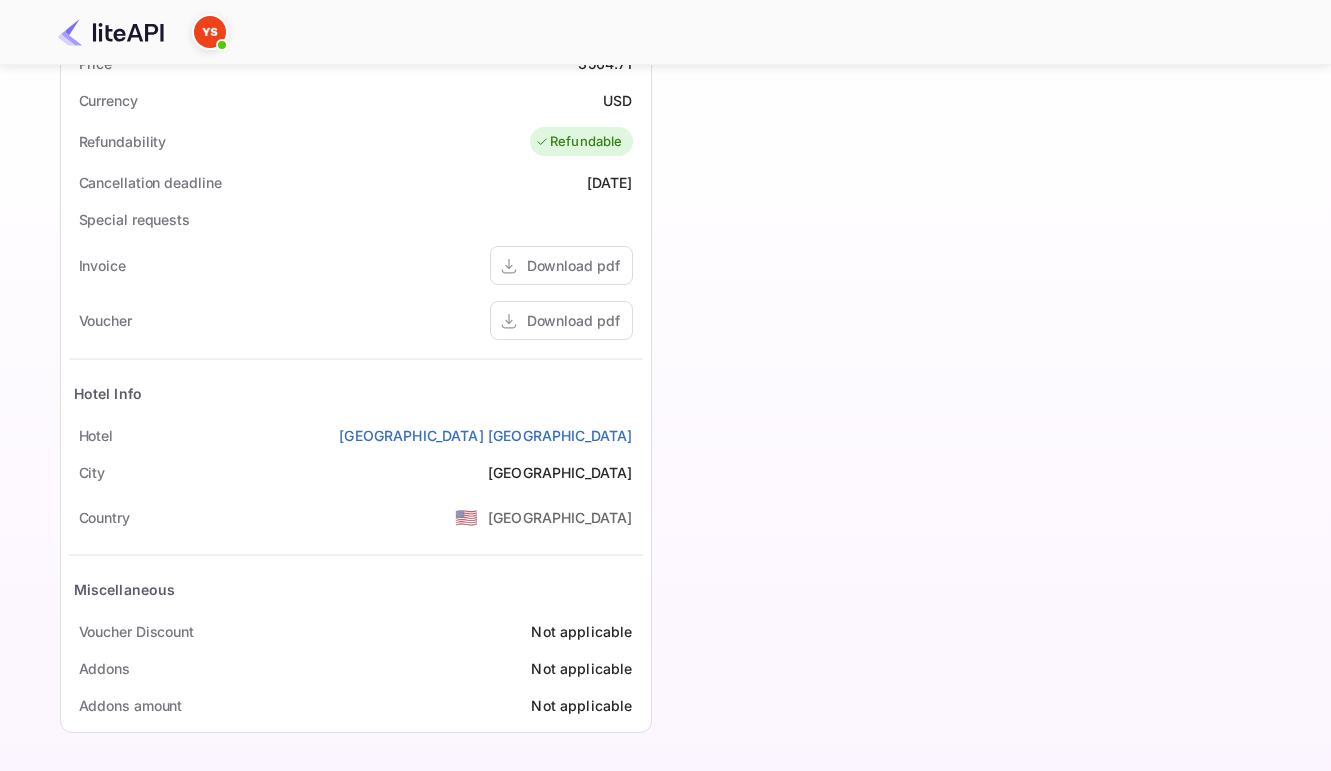 click on "Timeline Booking confirmed Booking ID:   u6K-BiZGG Prebook ID:   D5EtyCD11 15 Jul 2025 21:49 Message log Refresh No tickets have been created for this booking. Once a ticket is created, it will appear here for easy tracking and management." at bounding box center [956, 92] 